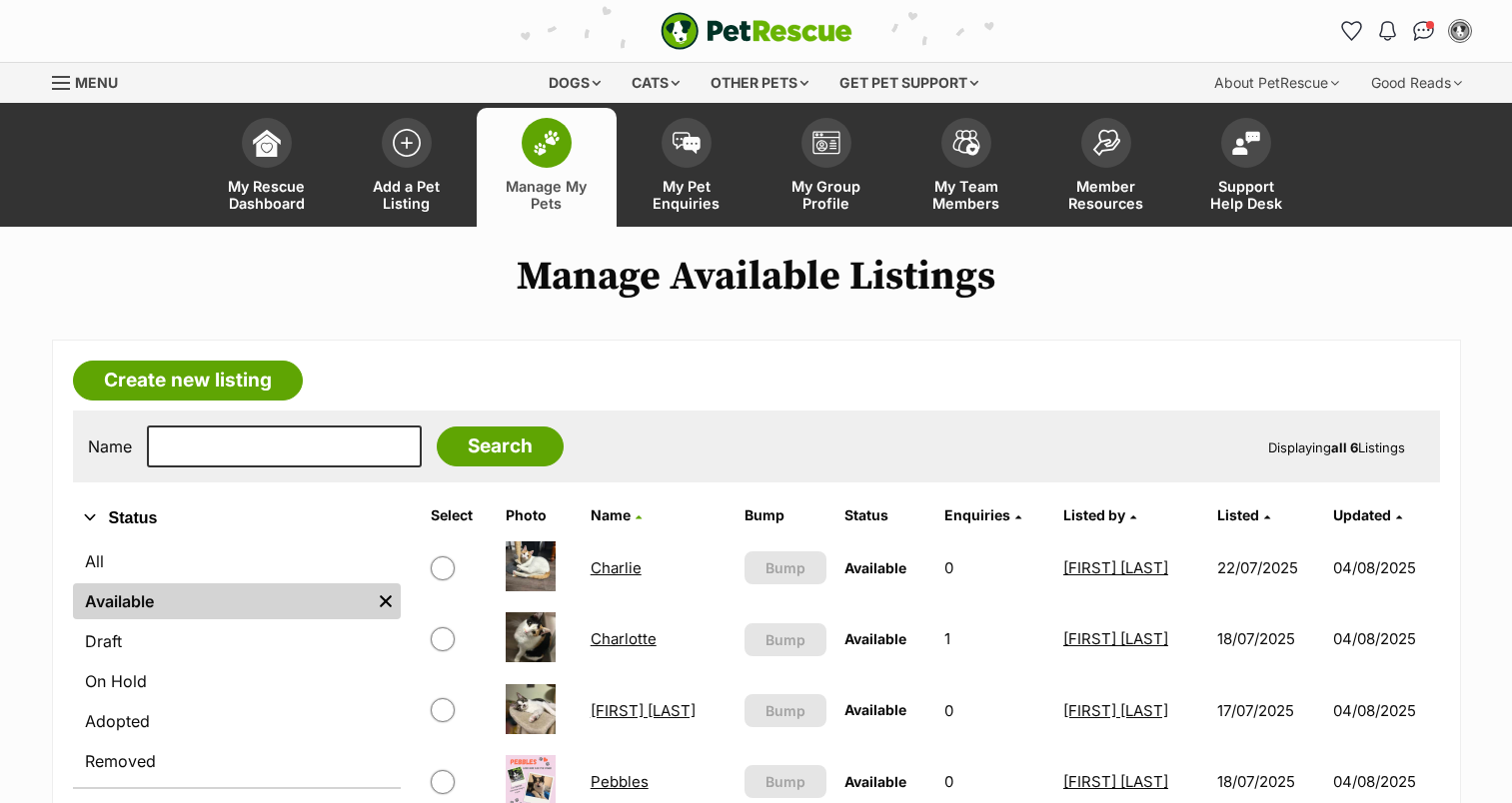 scroll, scrollTop: 0, scrollLeft: 0, axis: both 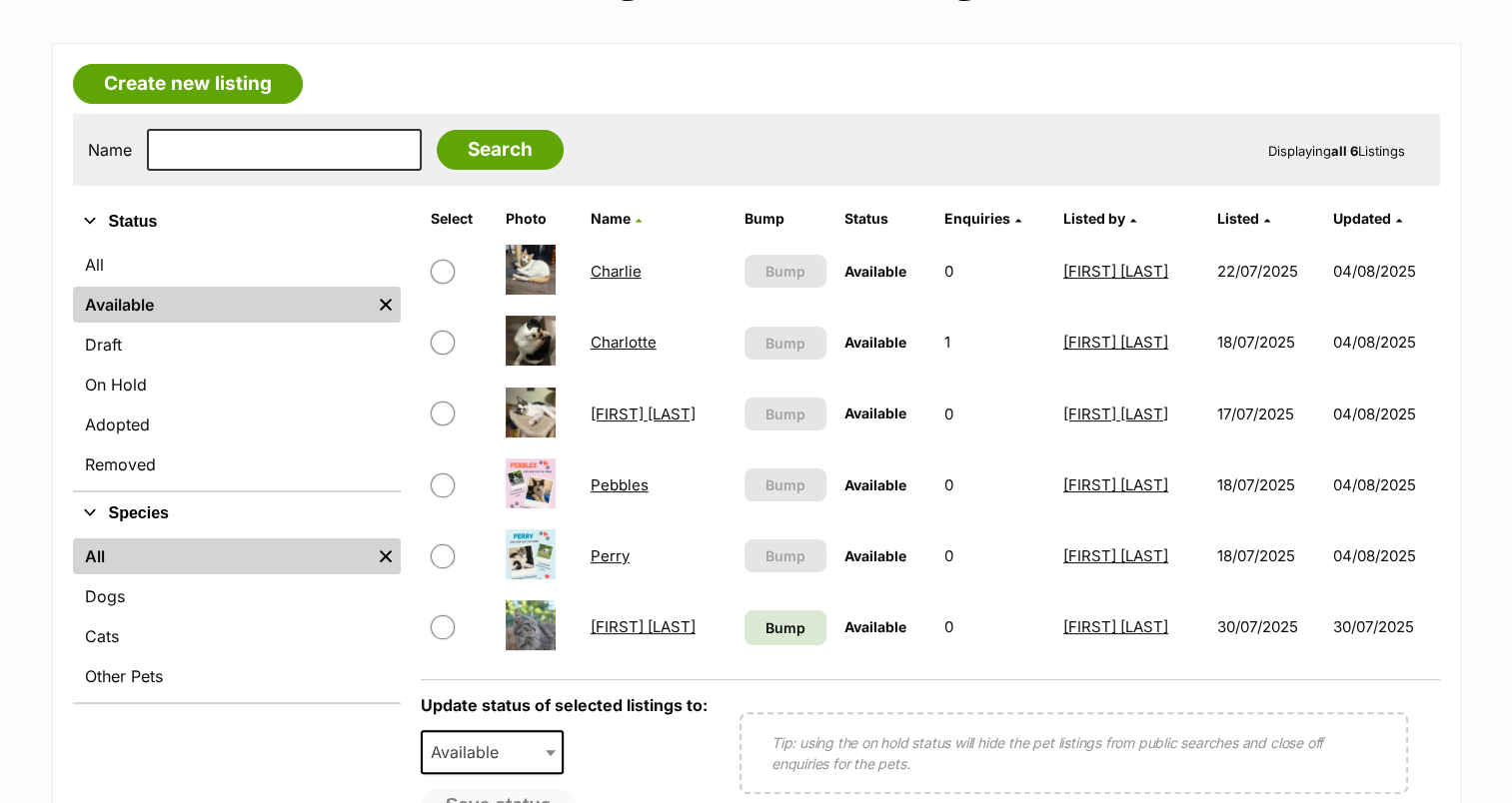 click on "Charlotte" at bounding box center (624, 342) 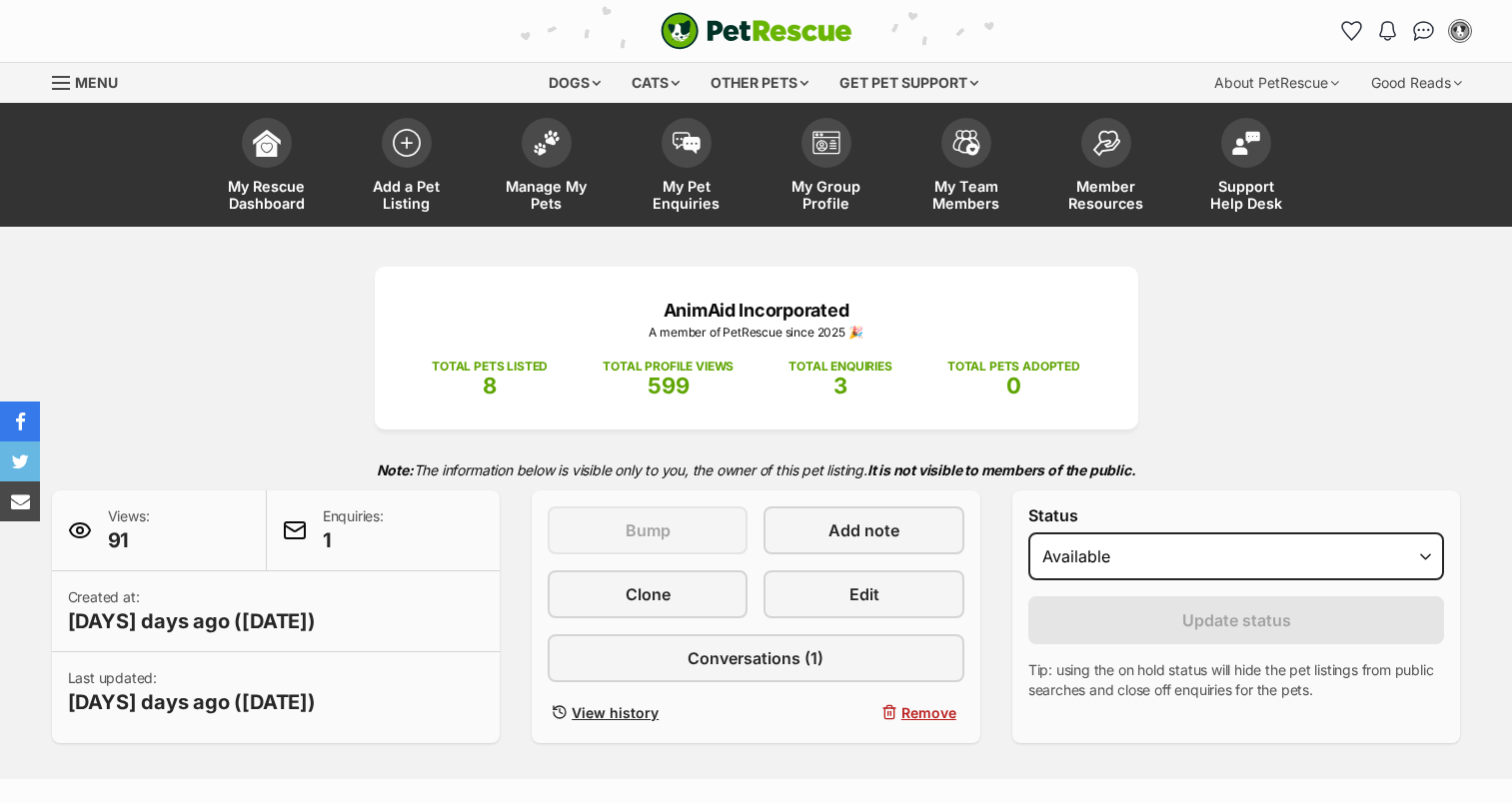 scroll, scrollTop: 0, scrollLeft: 0, axis: both 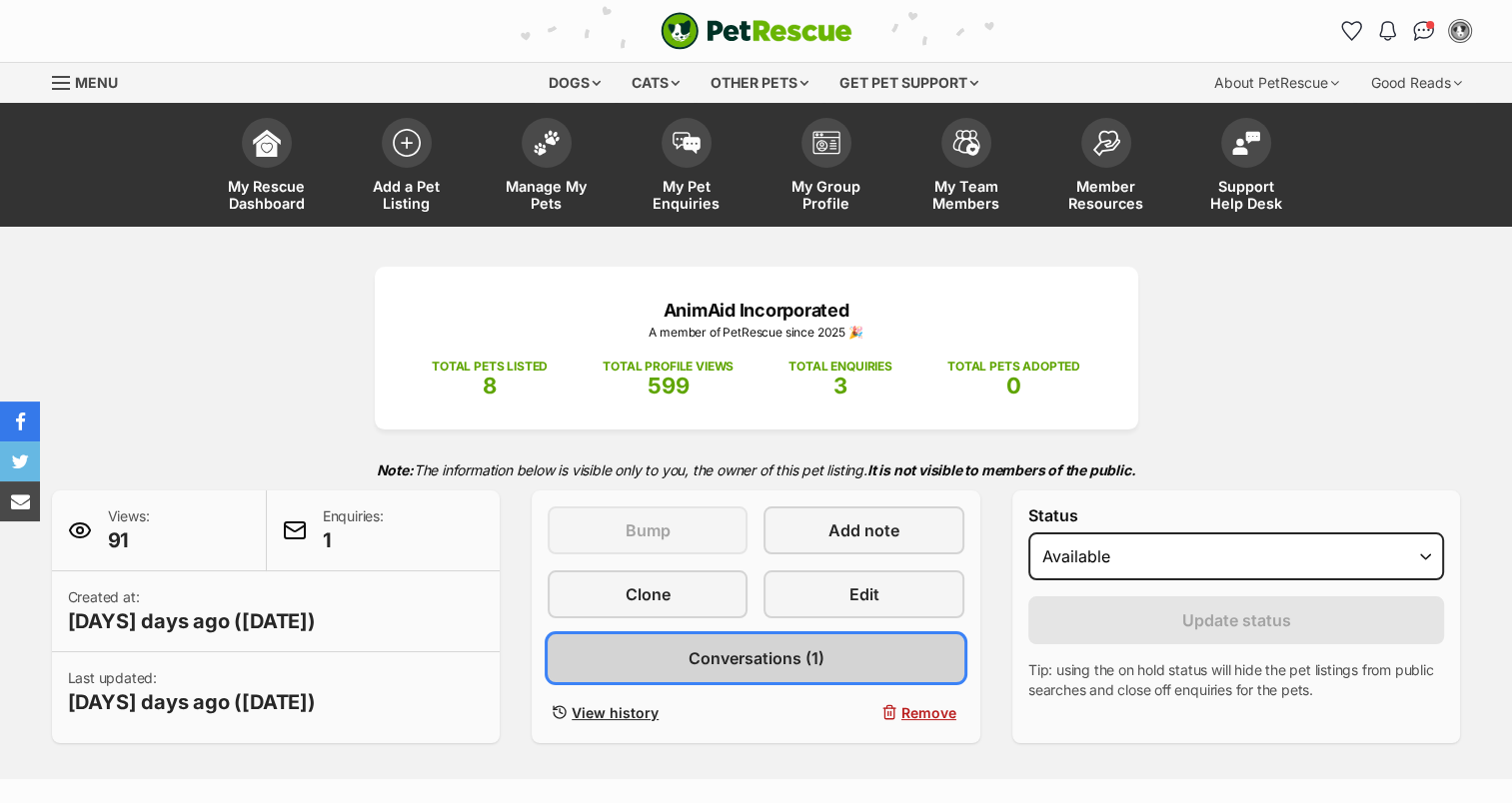 click on "Conversations (1)" at bounding box center (756, 658) 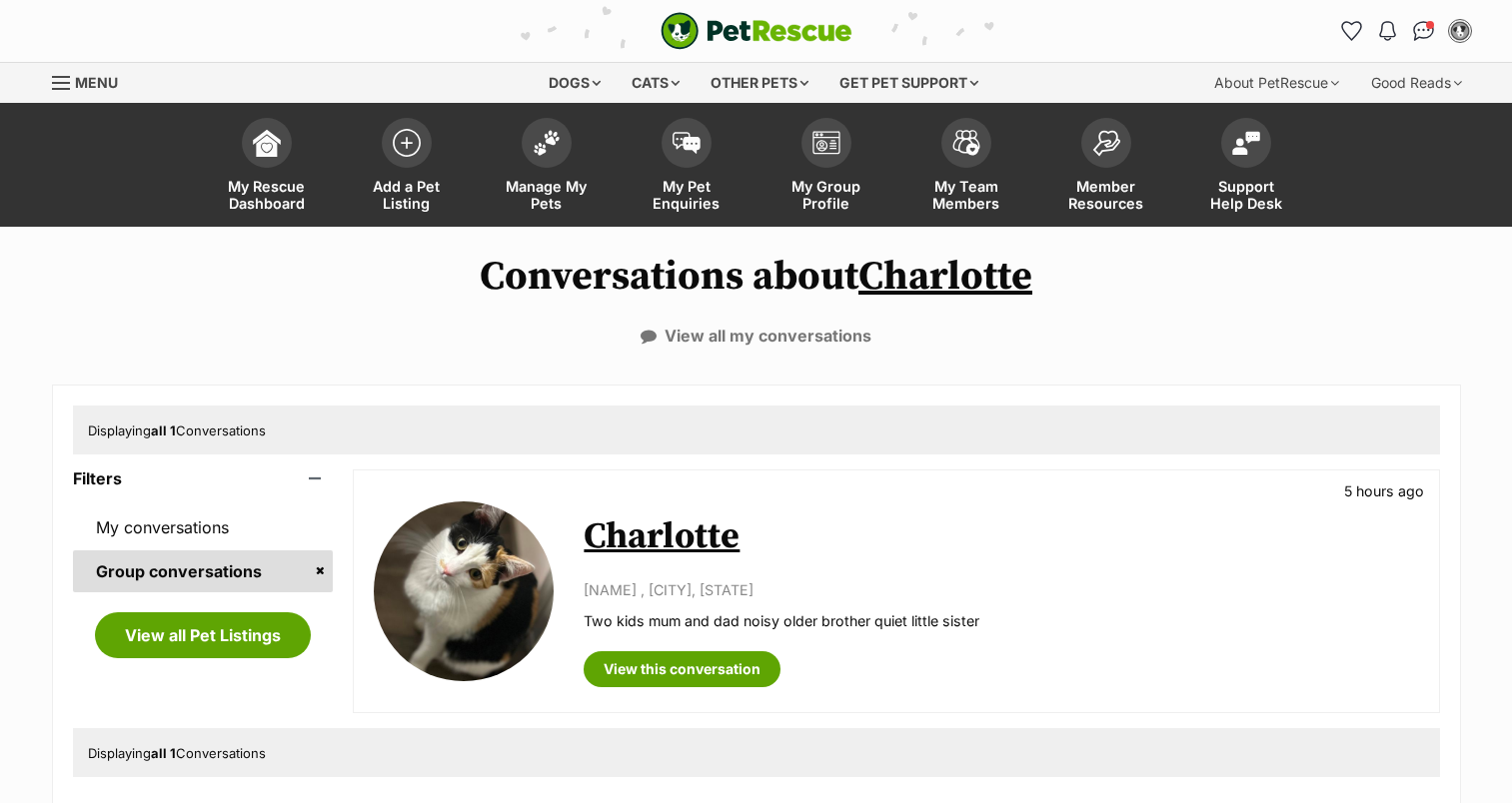 scroll, scrollTop: 237, scrollLeft: 0, axis: vertical 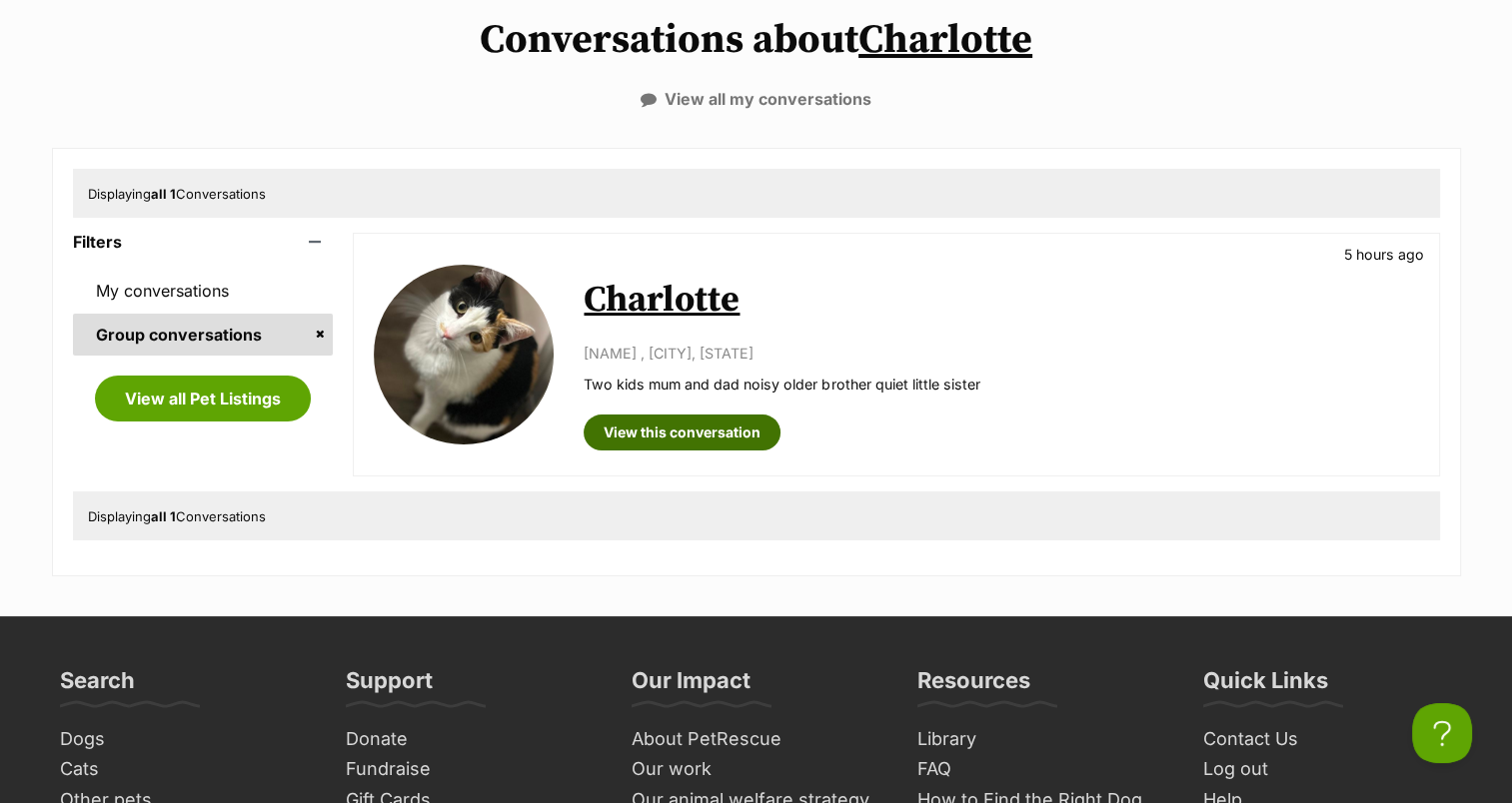 click on "View this conversation" at bounding box center [682, 432] 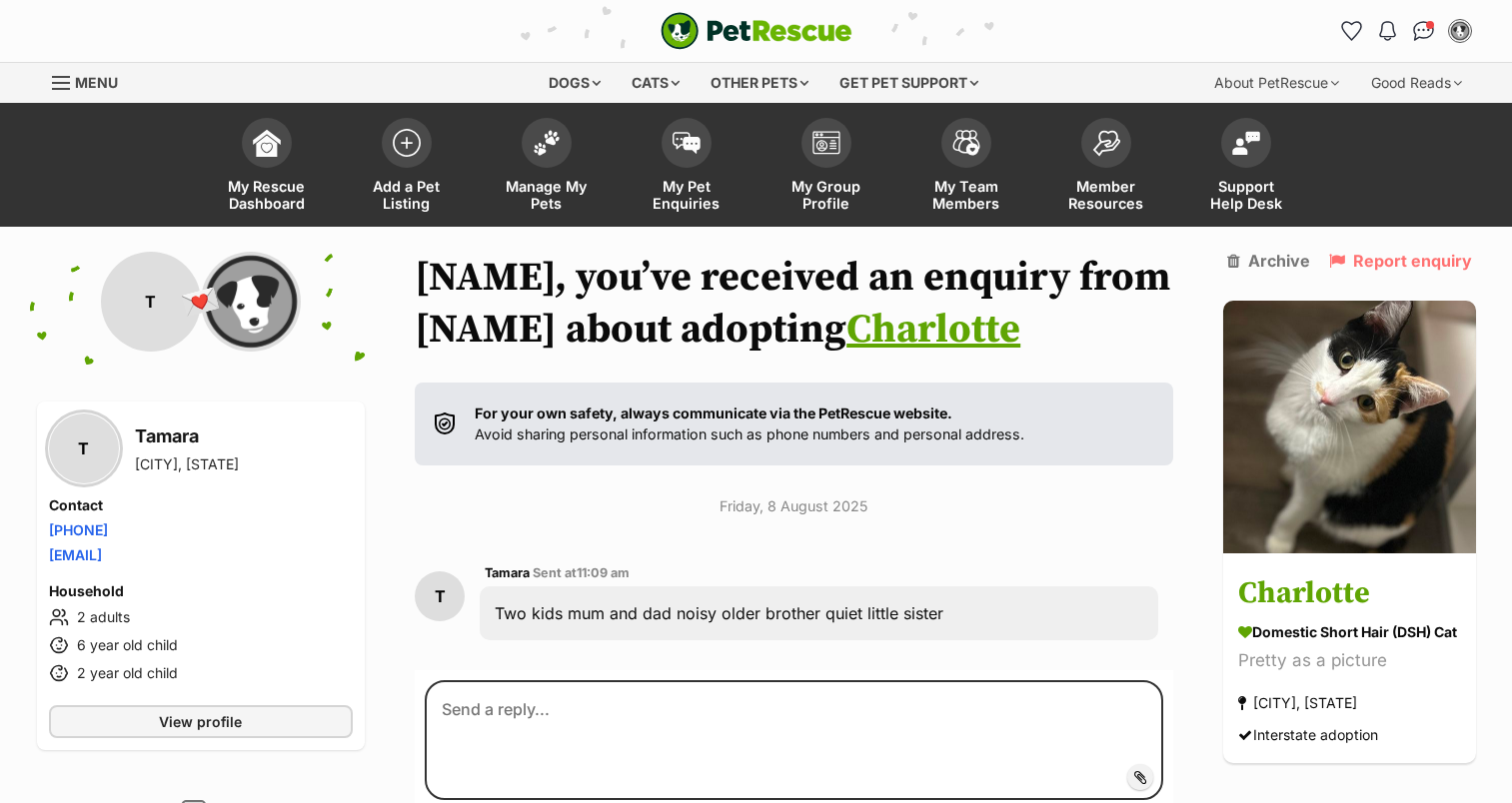 scroll, scrollTop: 60, scrollLeft: 0, axis: vertical 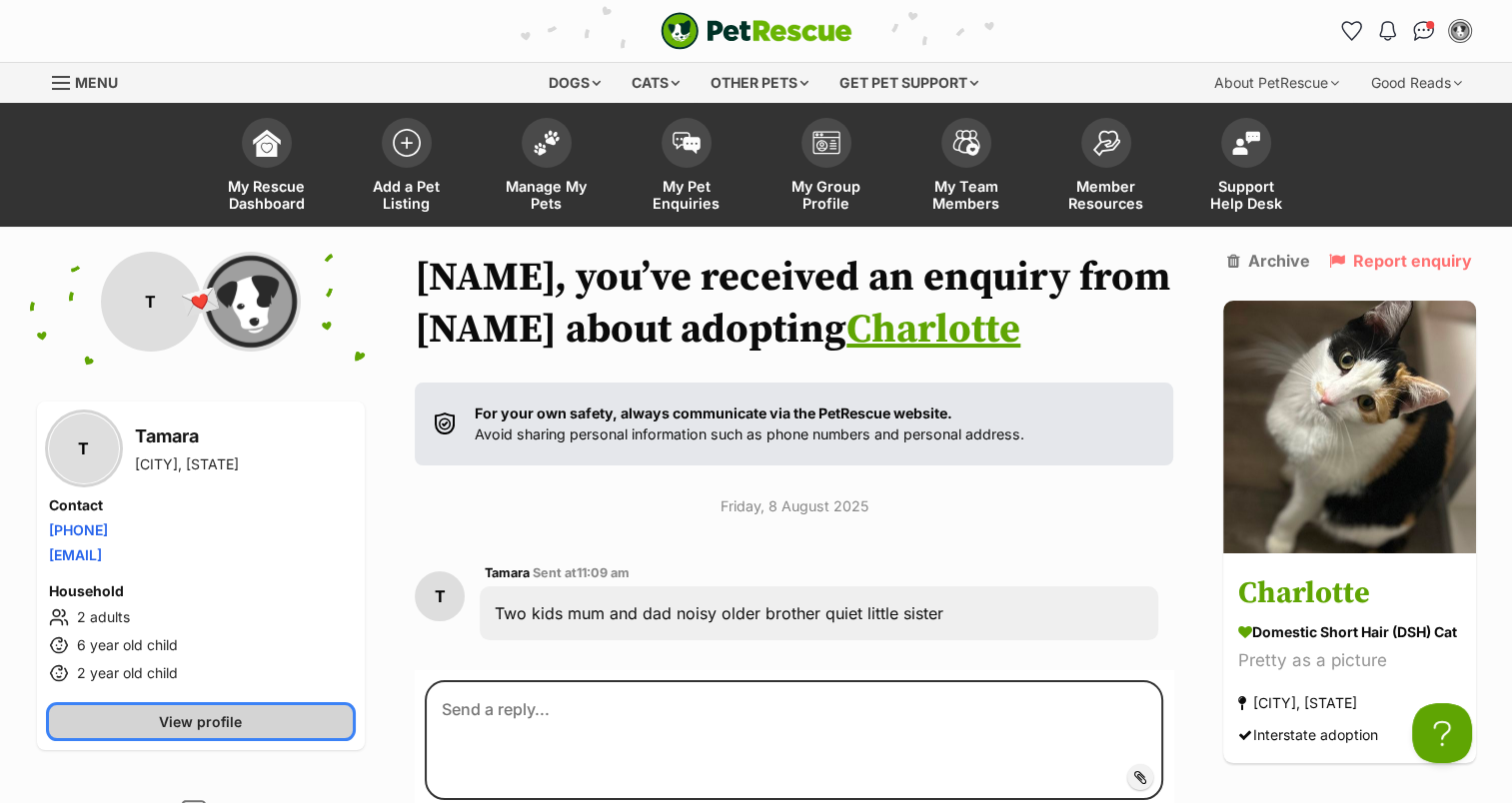 click on "View profile" at bounding box center (201, 721) 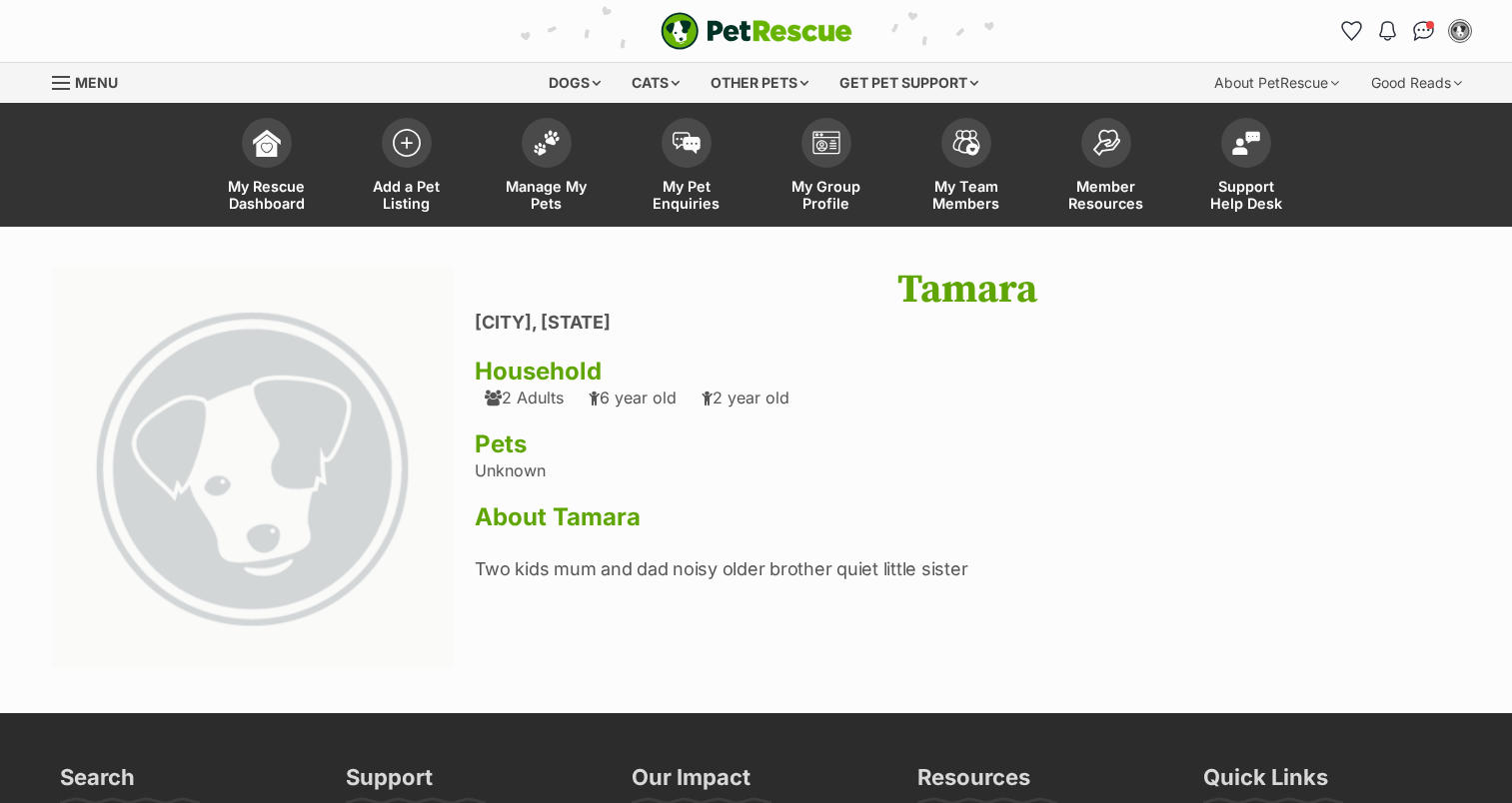 scroll, scrollTop: 0, scrollLeft: 0, axis: both 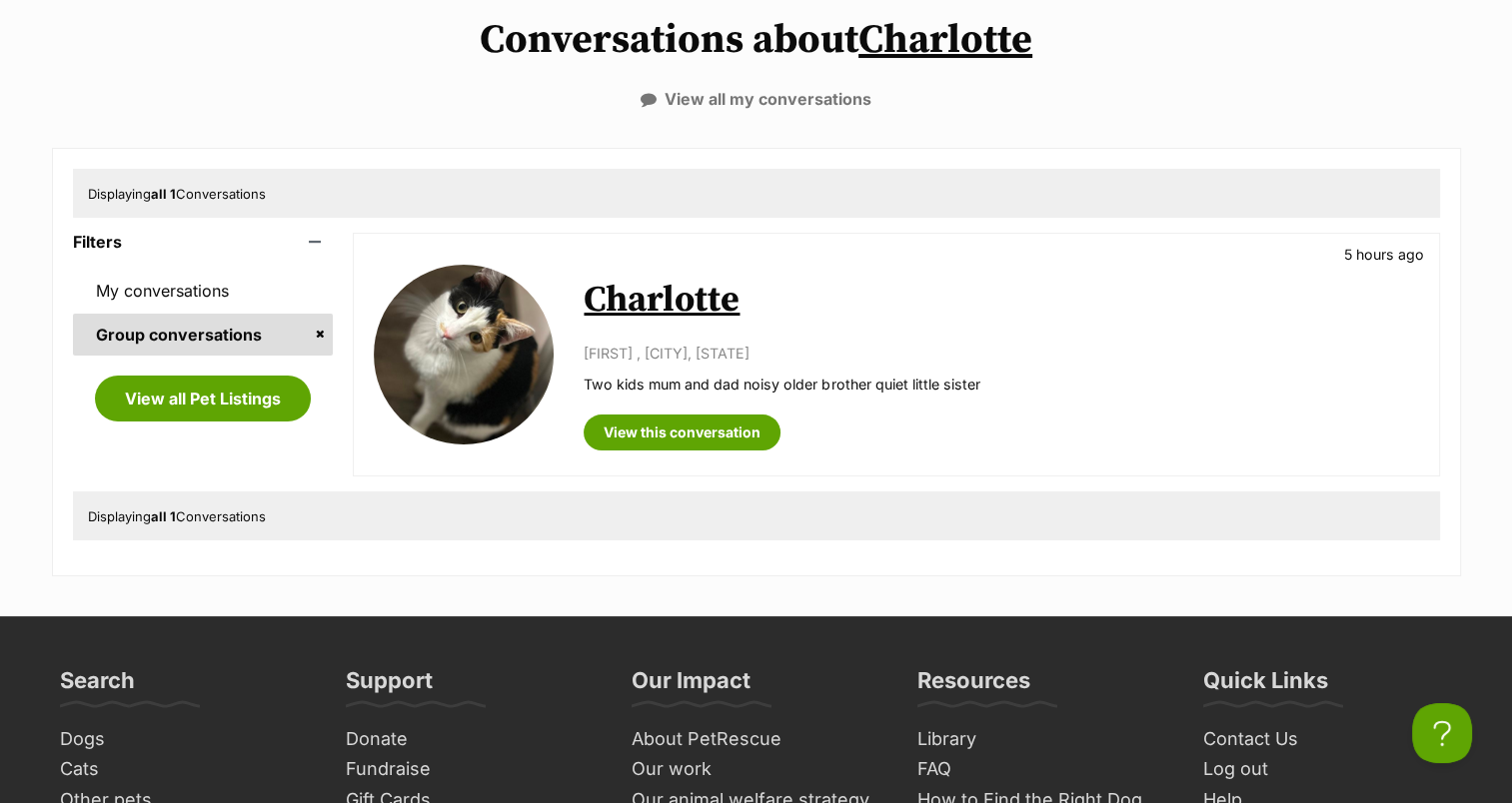 click on "Charlotte" at bounding box center [662, 300] 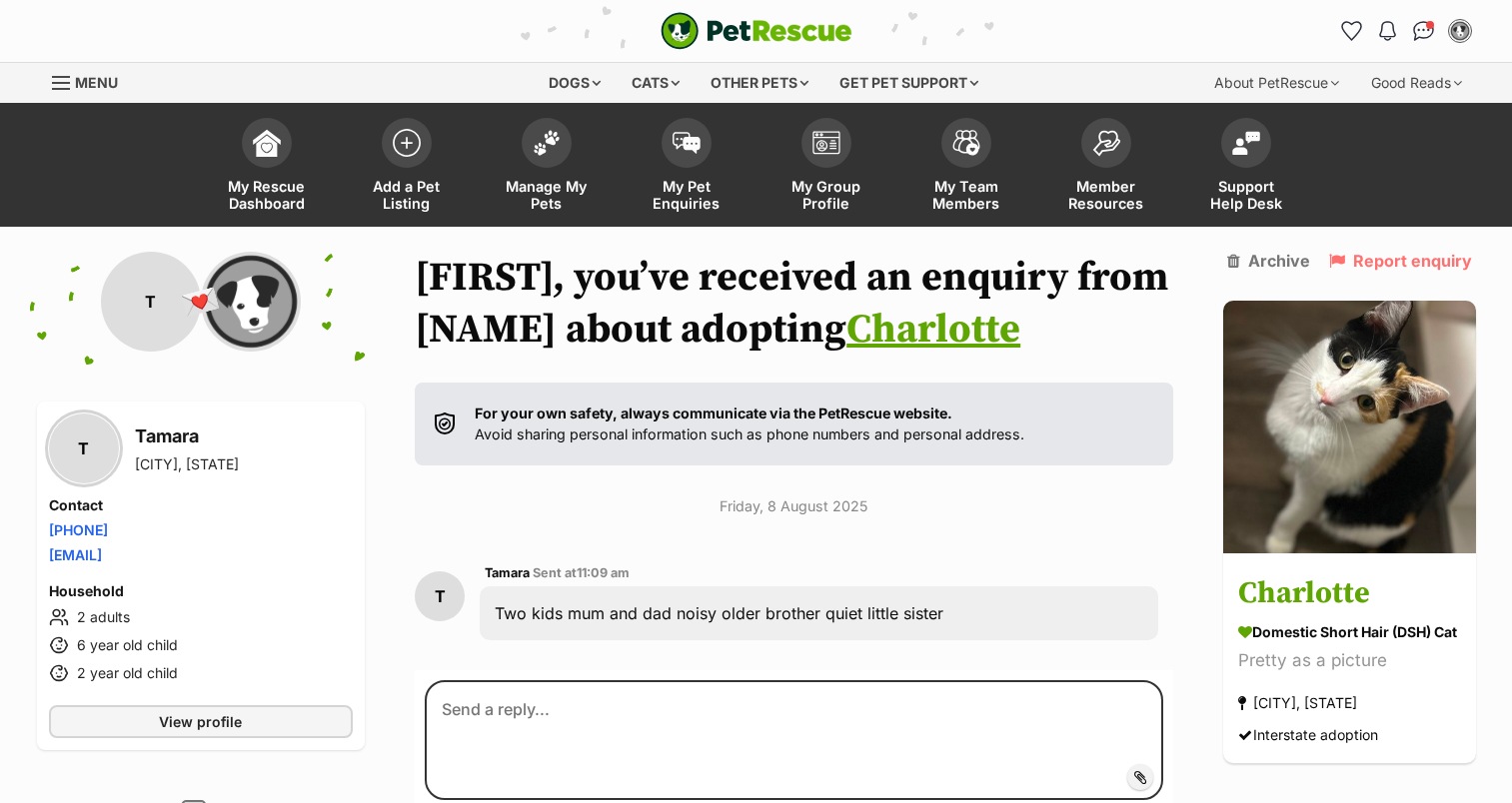scroll, scrollTop: 0, scrollLeft: 0, axis: both 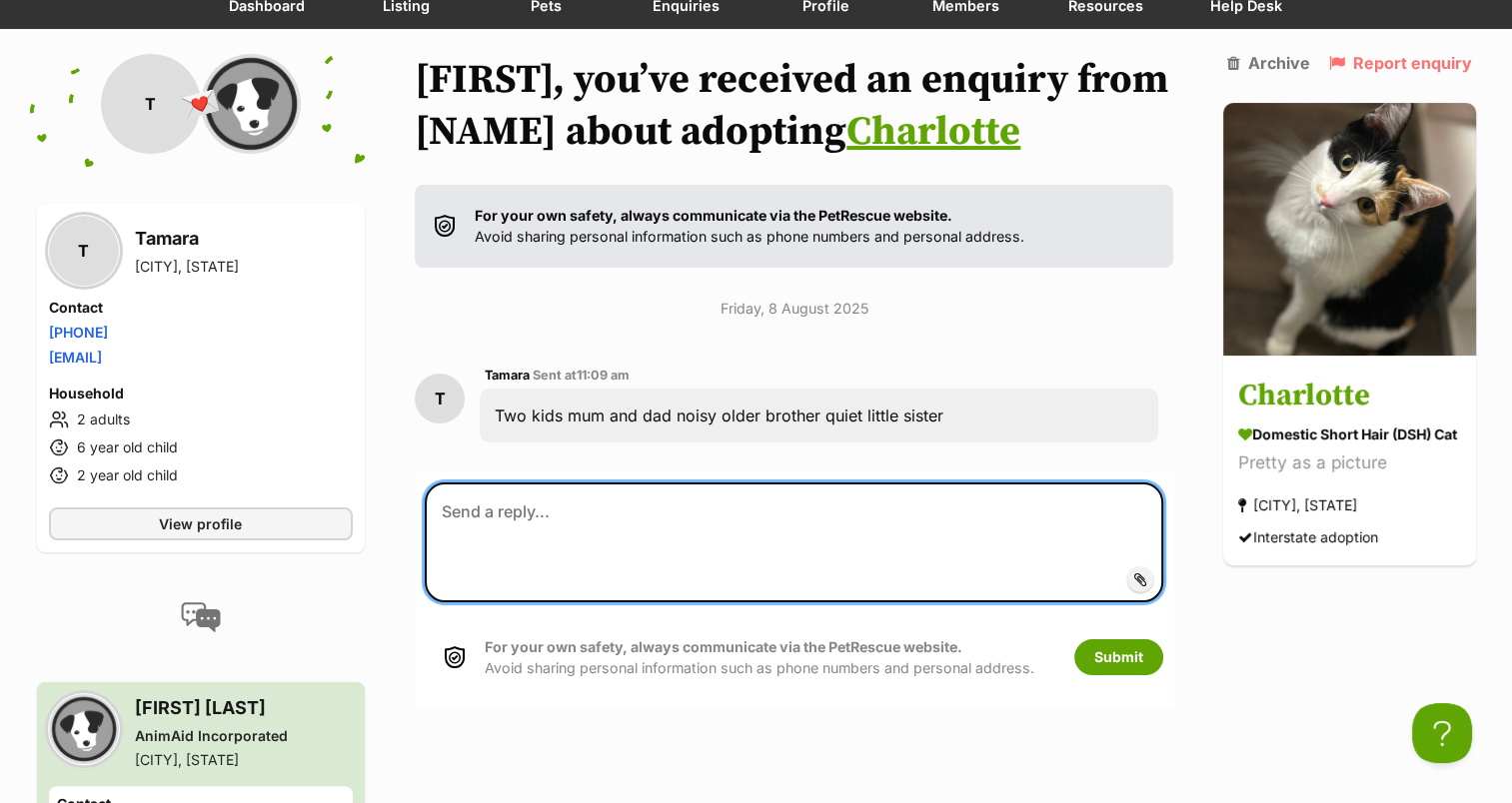 click at bounding box center (793, 542) 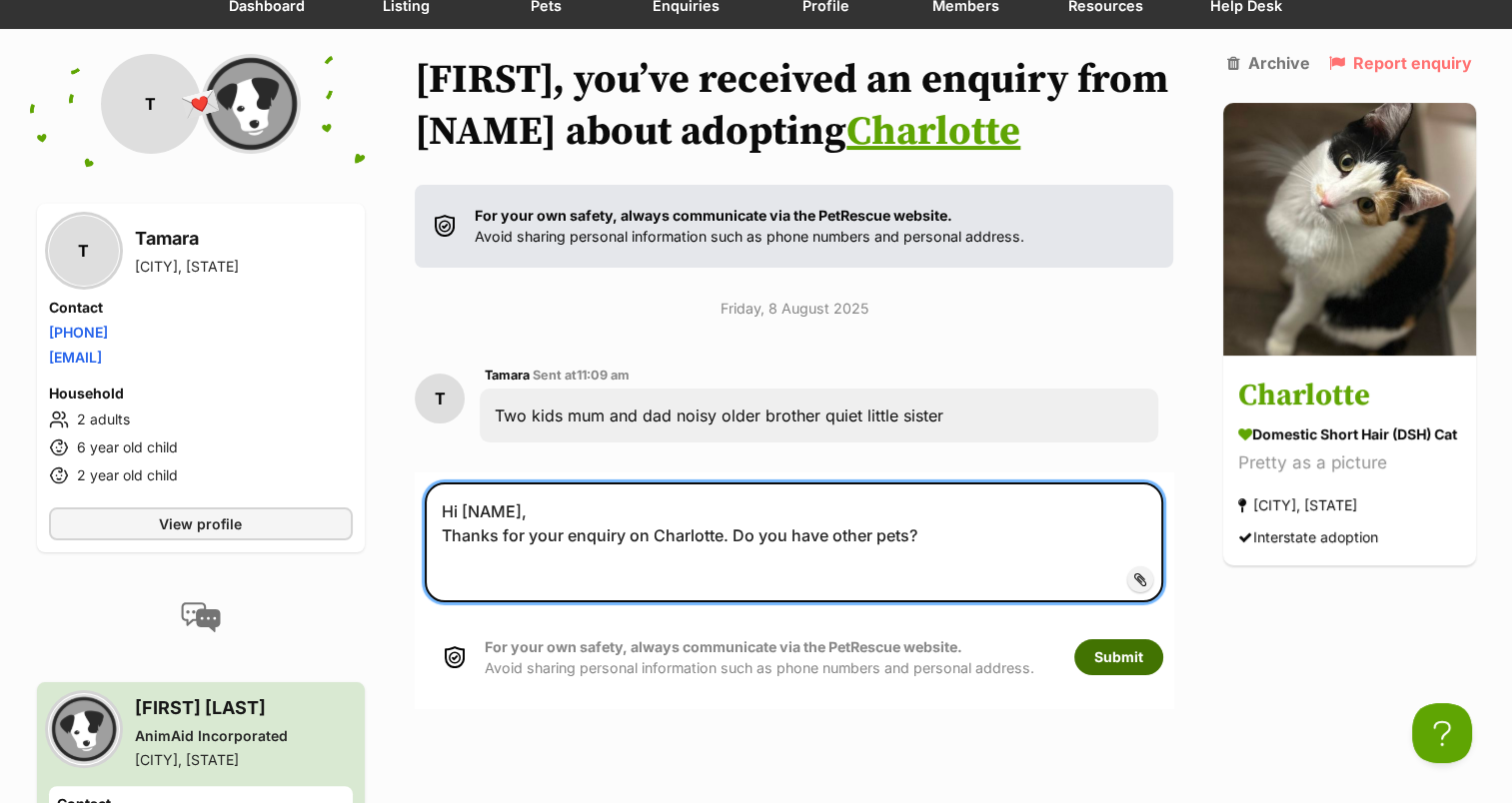 type on "Hi [NAME],
Thanks for your enquiry on Charlotte. Do you have other pets?" 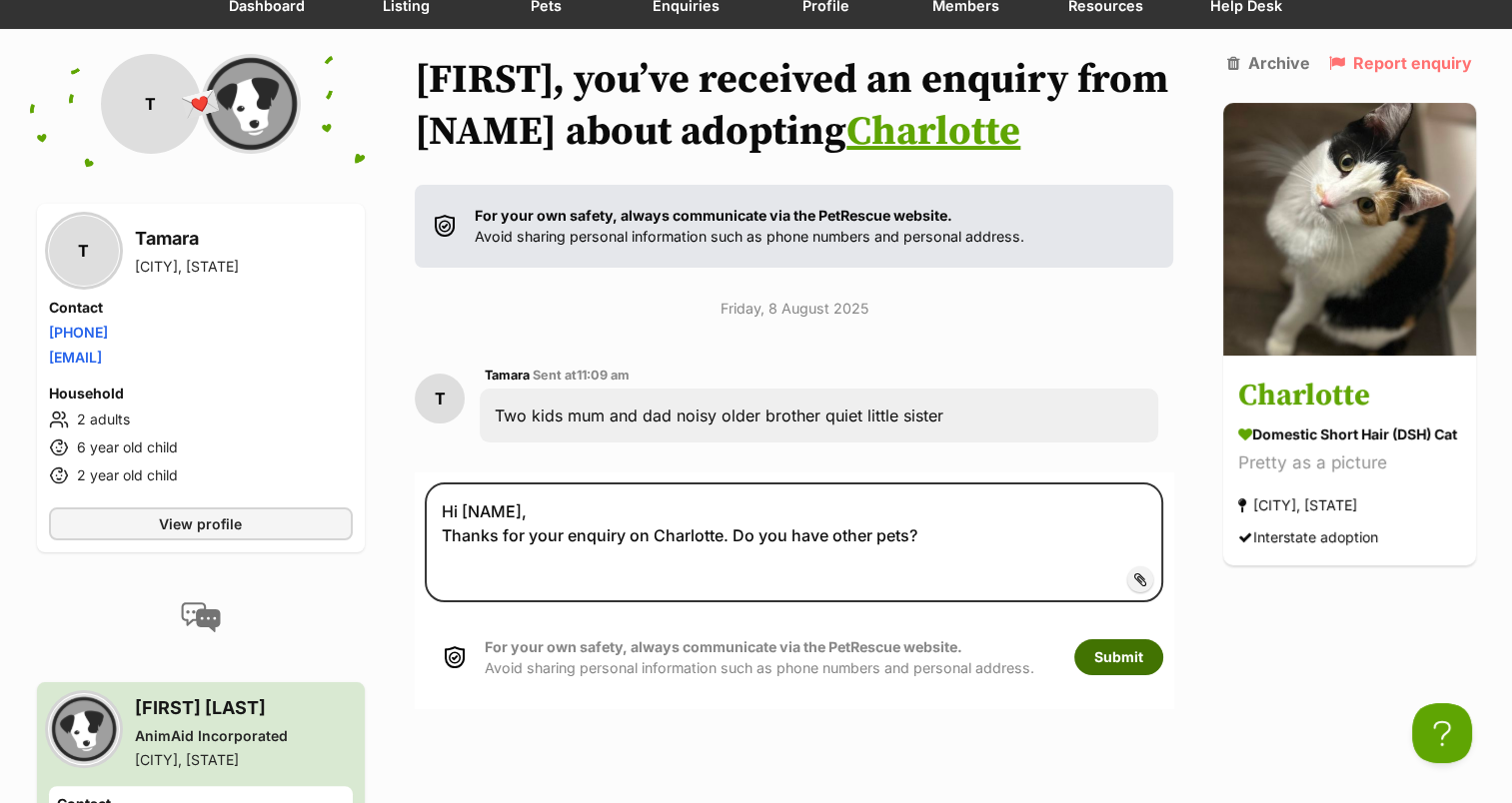 click on "Submit" at bounding box center [1118, 657] 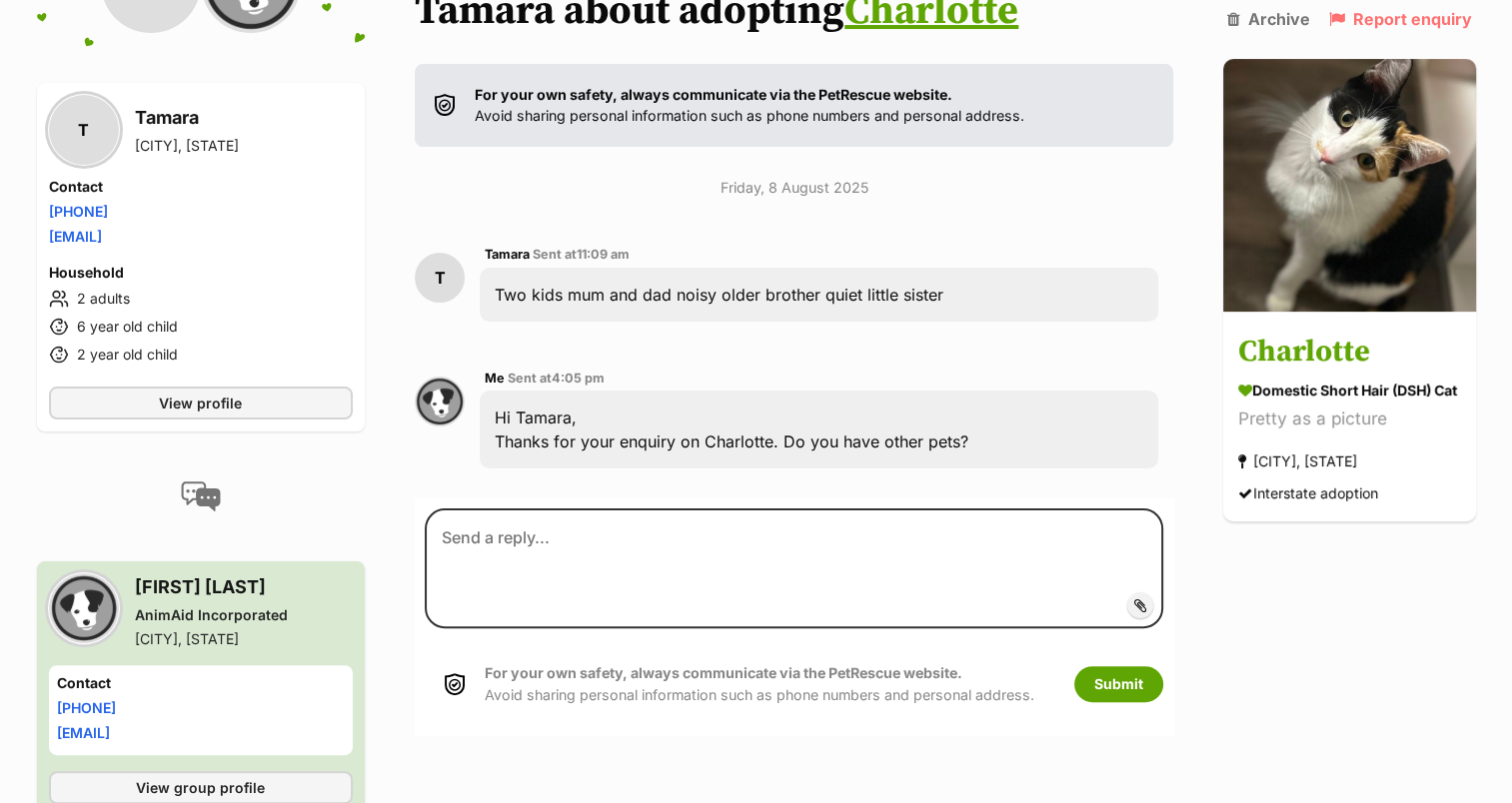 scroll, scrollTop: 0, scrollLeft: 0, axis: both 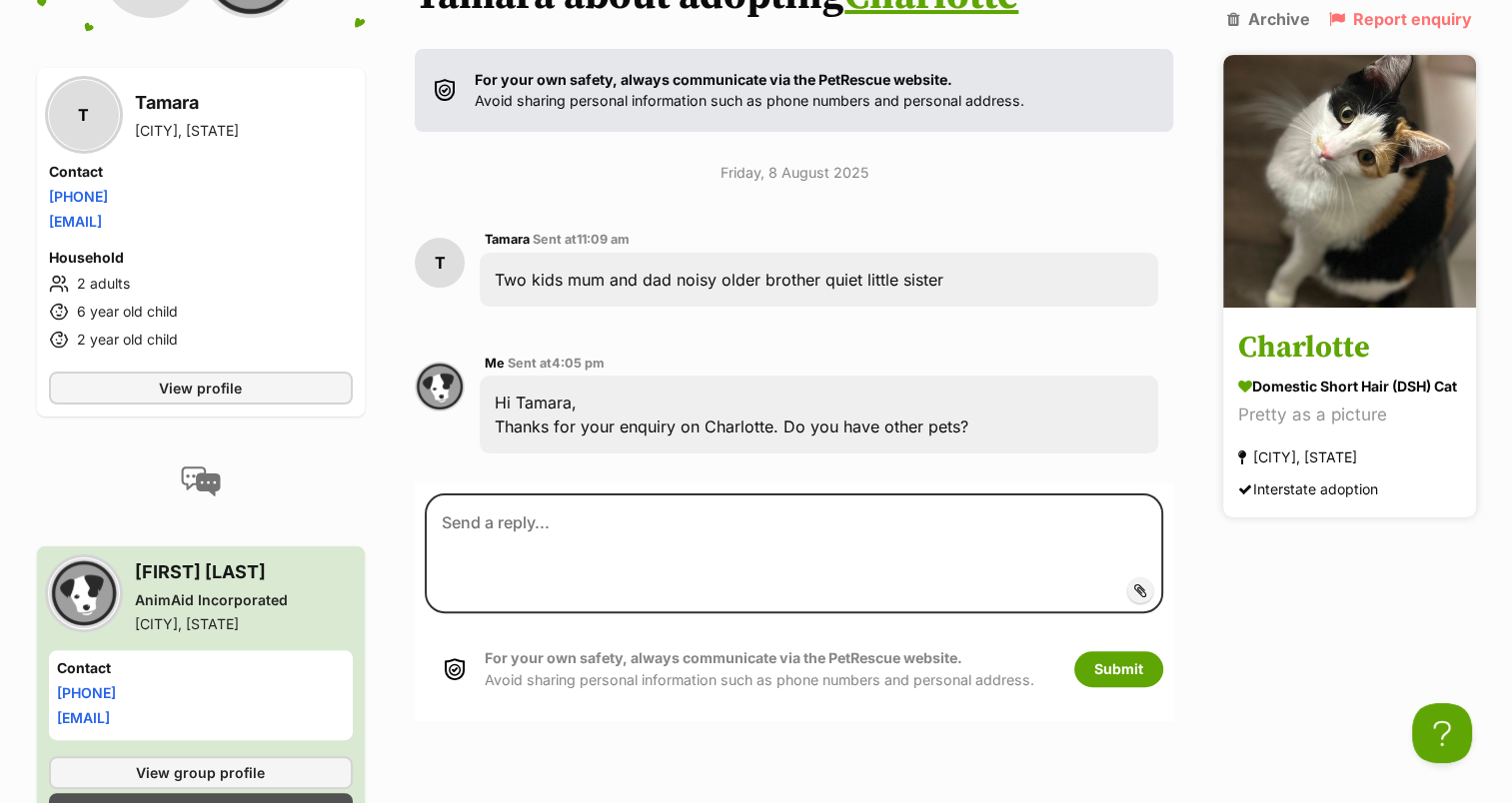 click at bounding box center (1349, 180) 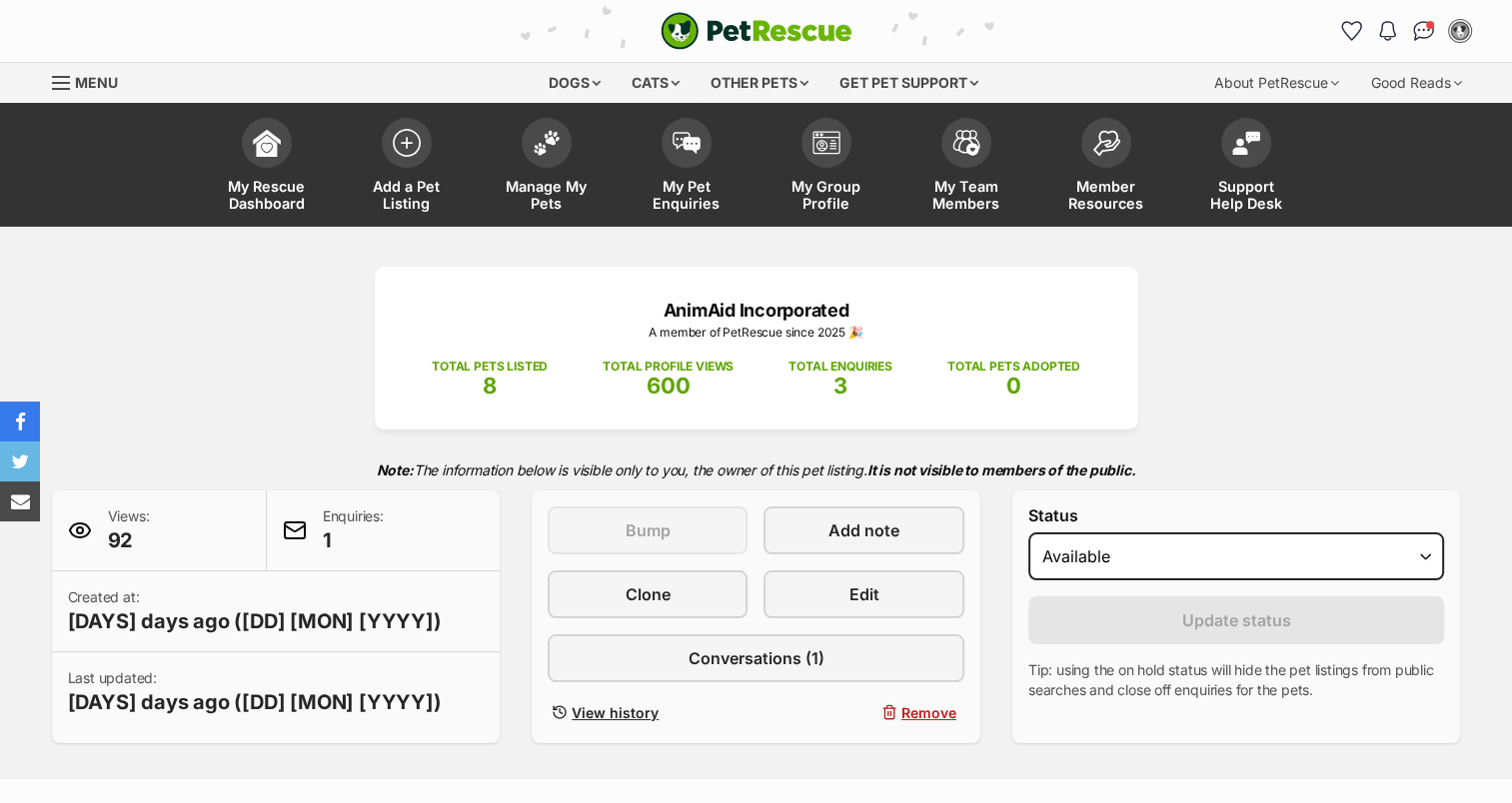 scroll, scrollTop: 527, scrollLeft: 0, axis: vertical 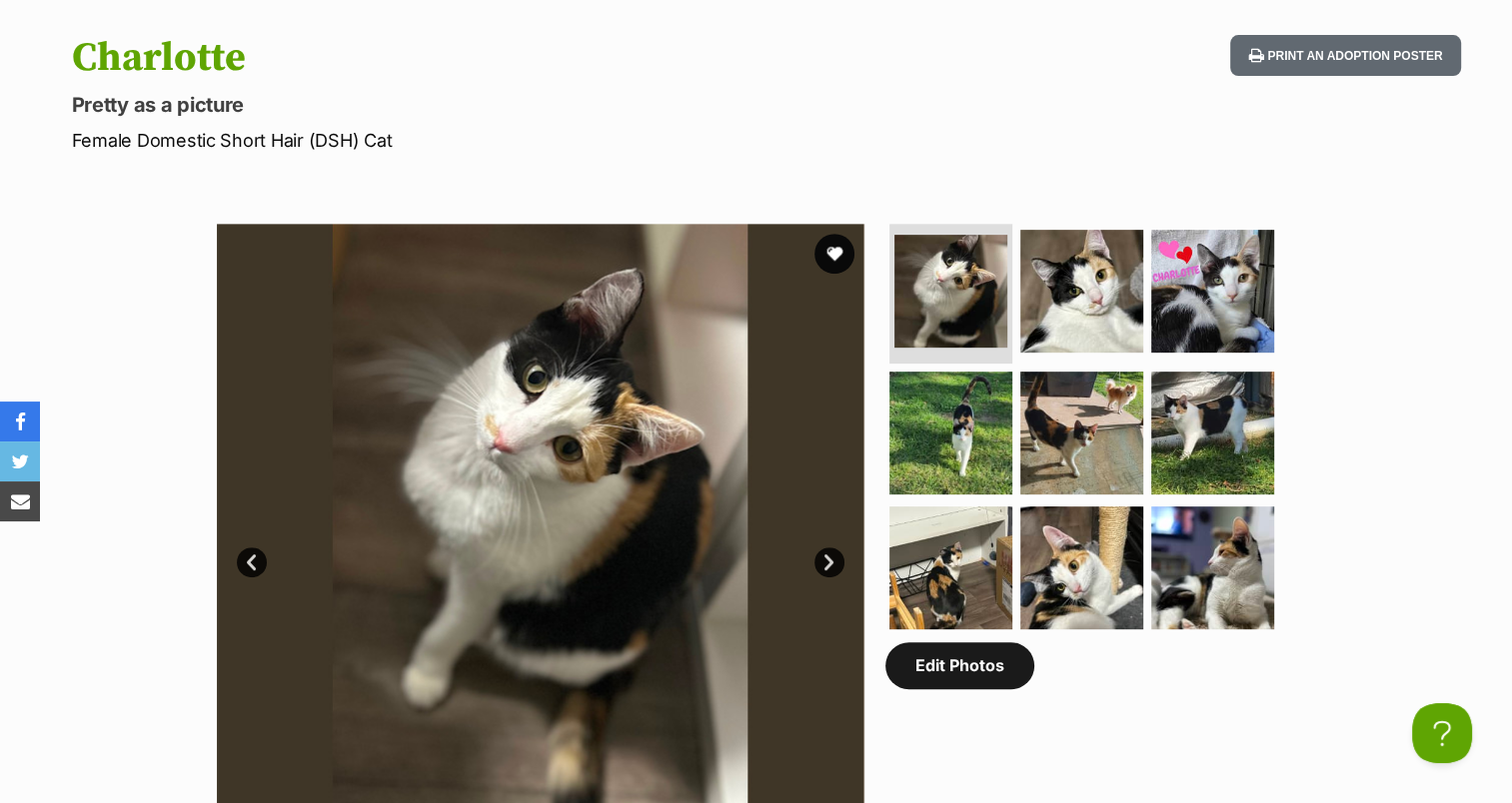 click on "Edit Photos" at bounding box center [959, 665] 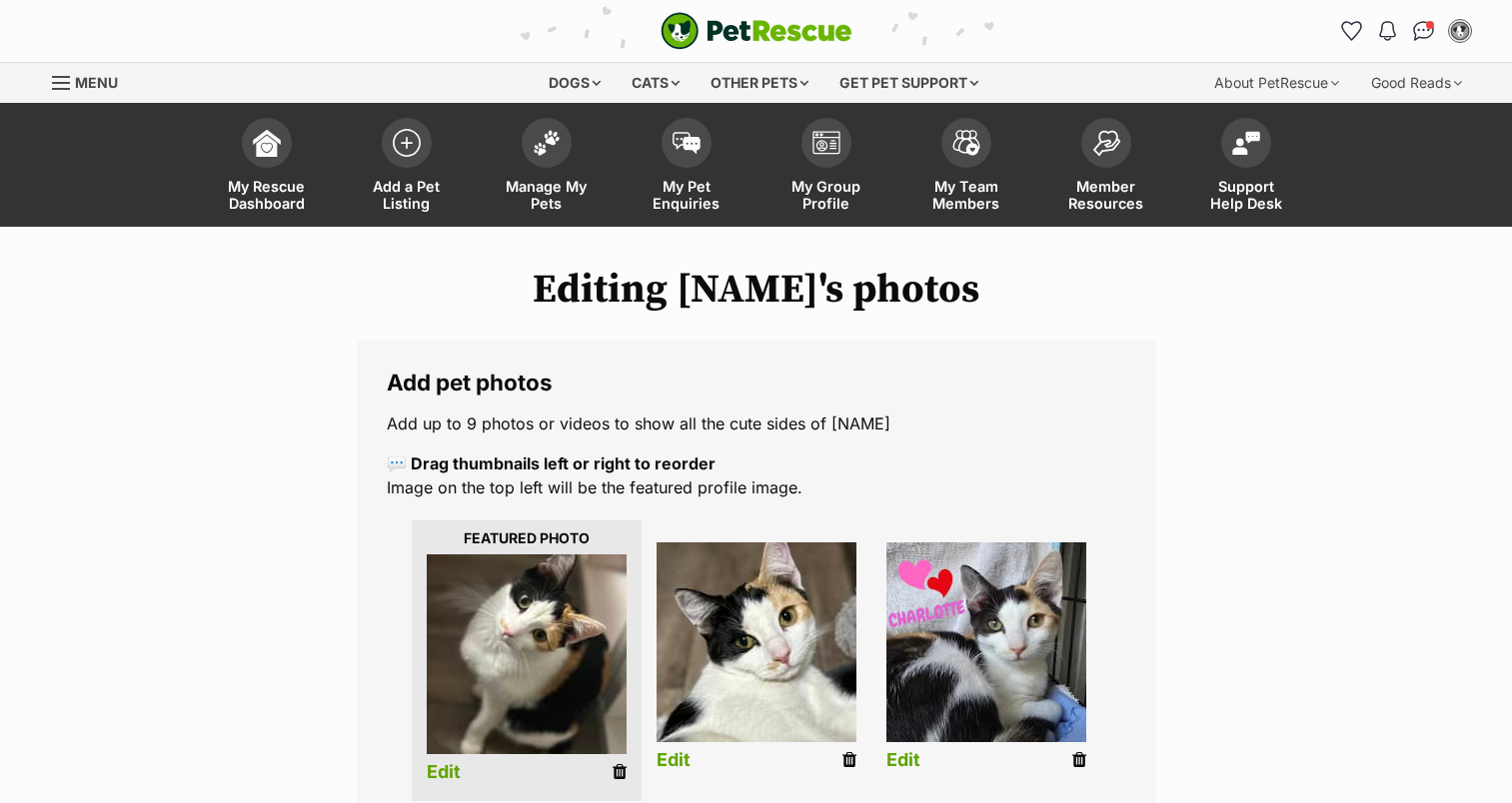 scroll, scrollTop: 0, scrollLeft: 0, axis: both 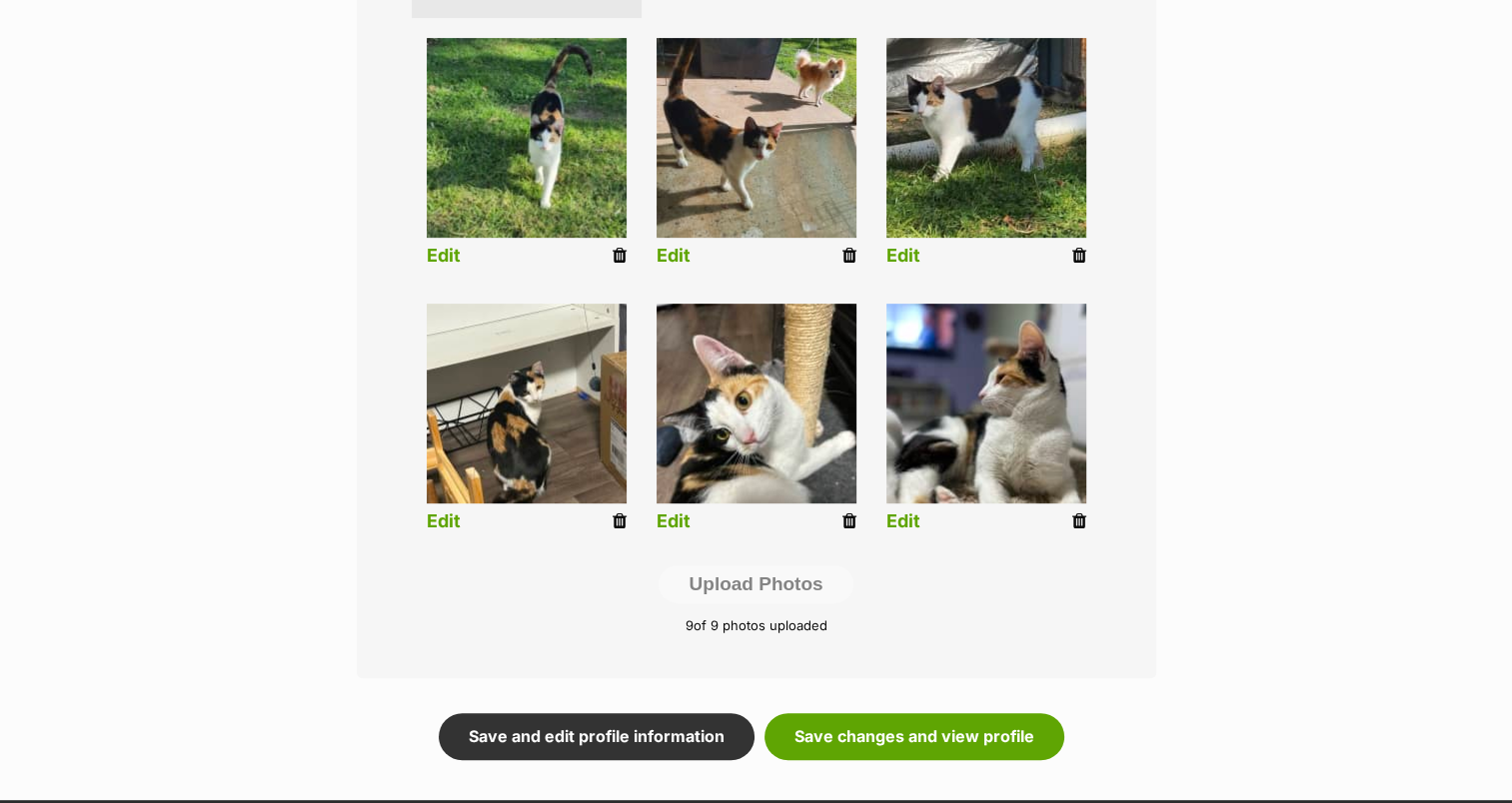 click on "Editing [NAME]'s photos
Add pet photos
Add up to 9 photos or videos to show all the cute sides of [NAME]
💬 Drag thumbnails left or right to reorder
Image on the top left will be the featured profile image.
Edit
Edit
Edit
Edit
Edit
Edit
Edit
Edit
Edit
Upload Photos
9
of 9 photos uploaded
Save and edit profile information
Save changes and view profile" at bounding box center [756, 121] 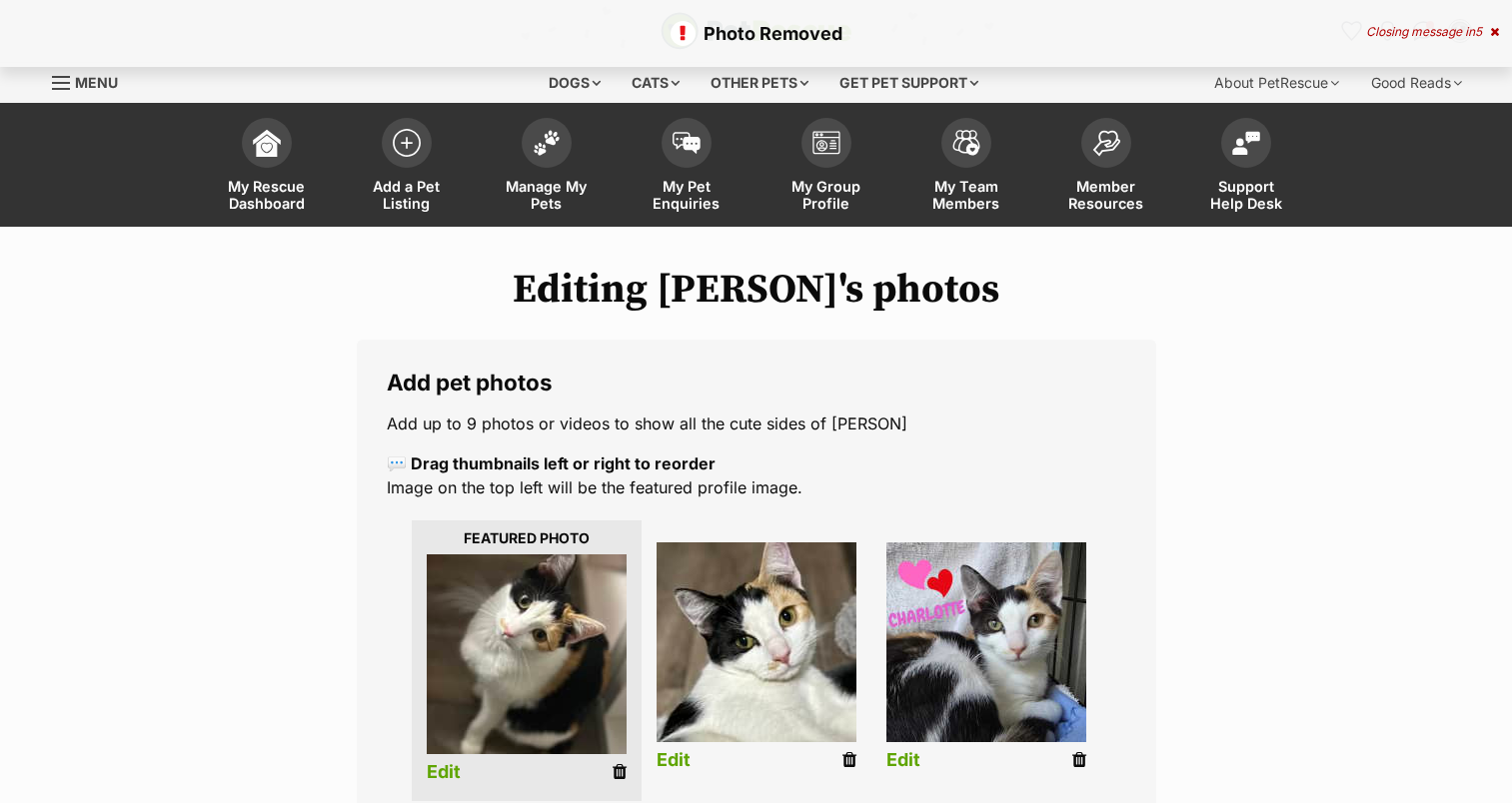 scroll, scrollTop: 0, scrollLeft: 0, axis: both 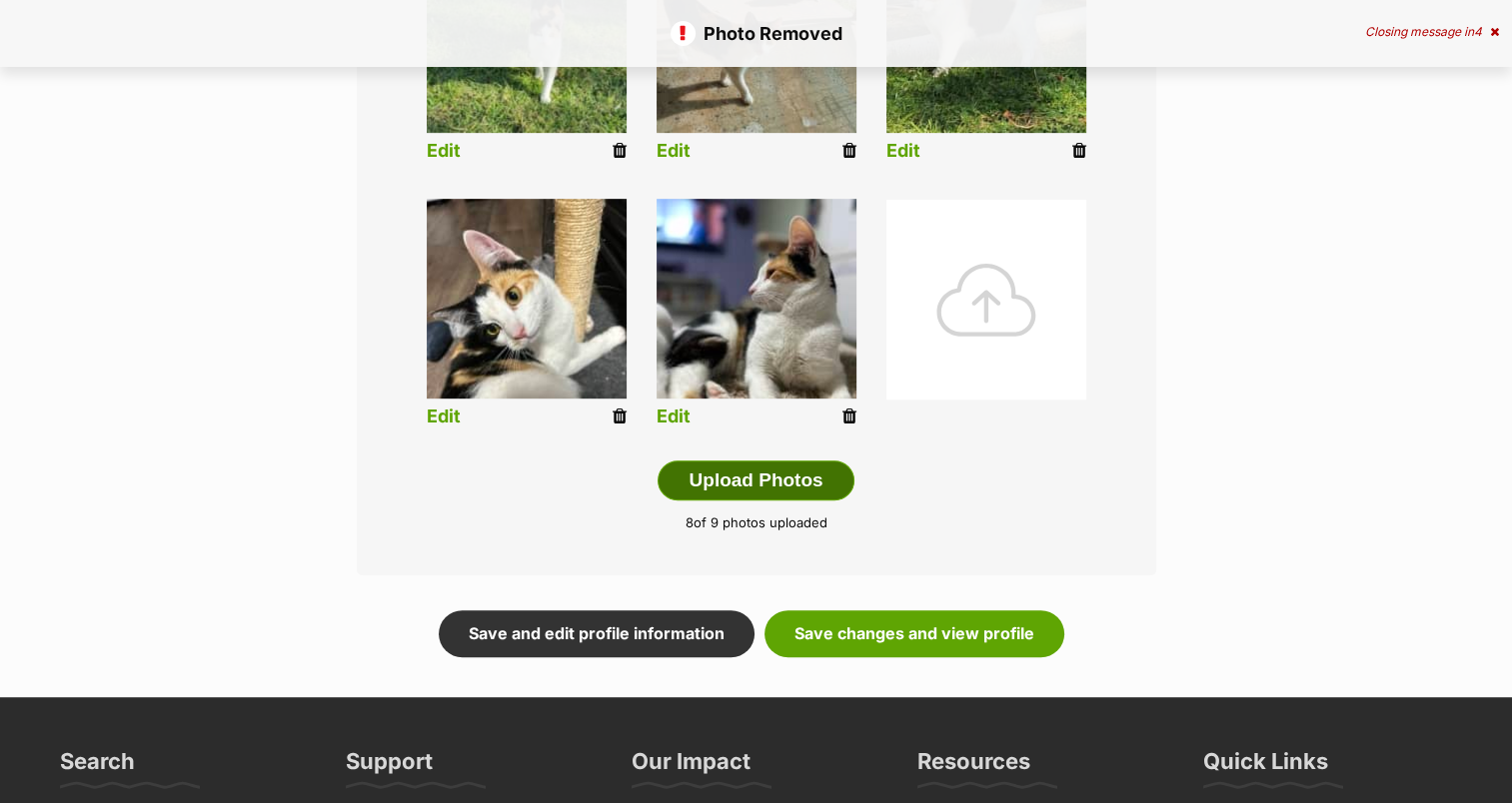 click on "Upload Photos" at bounding box center (756, 480) 